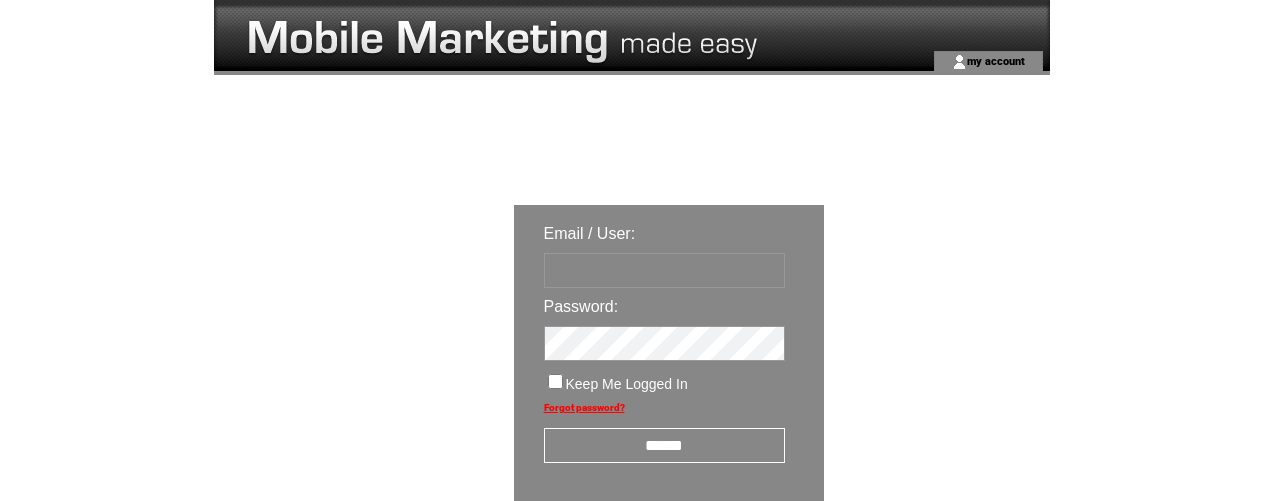 scroll, scrollTop: 0, scrollLeft: 0, axis: both 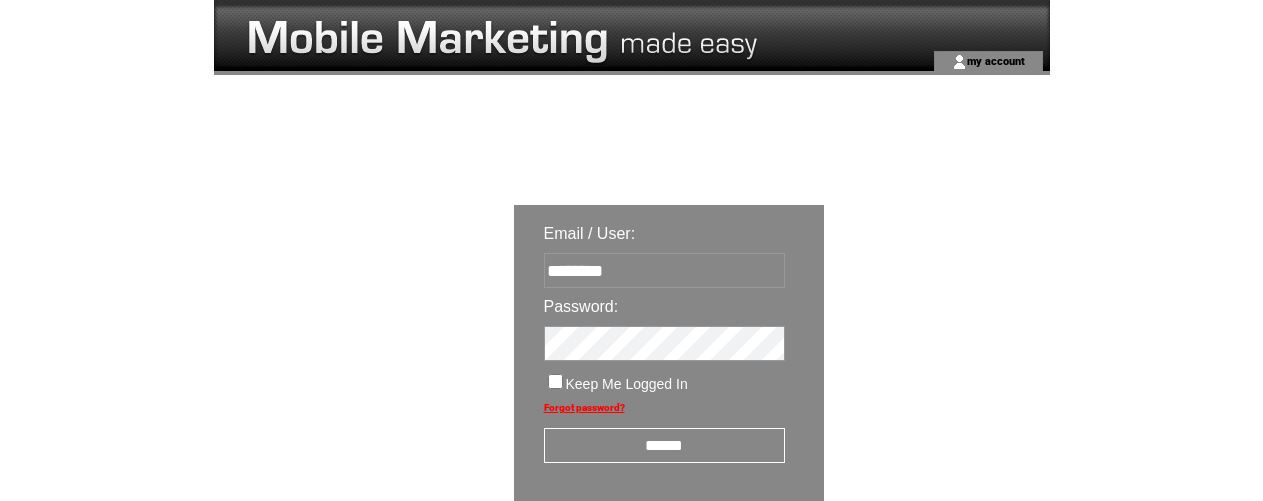 click on "******" at bounding box center (664, 445) 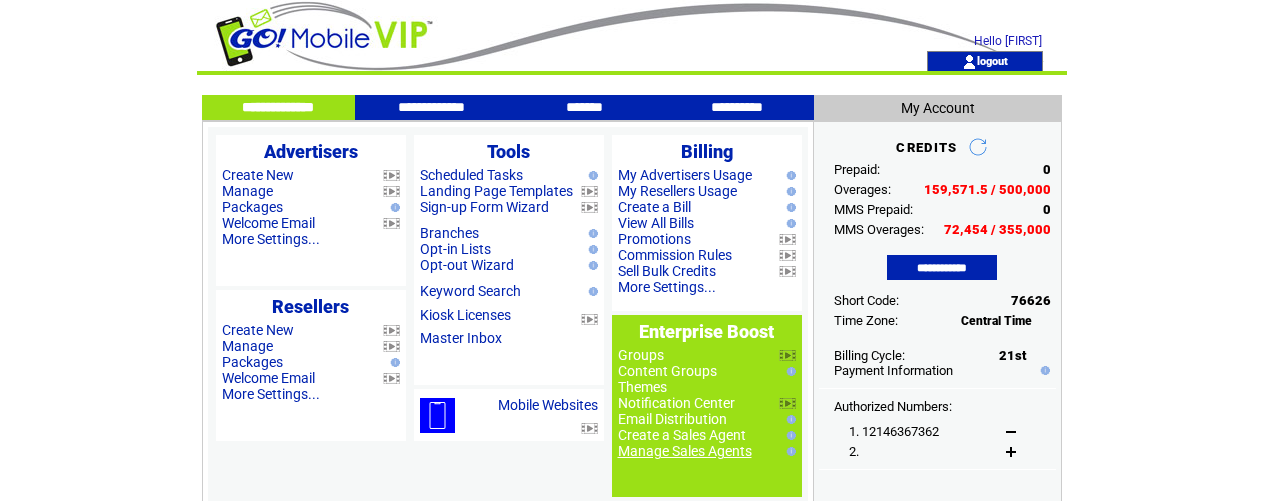 scroll, scrollTop: 0, scrollLeft: 0, axis: both 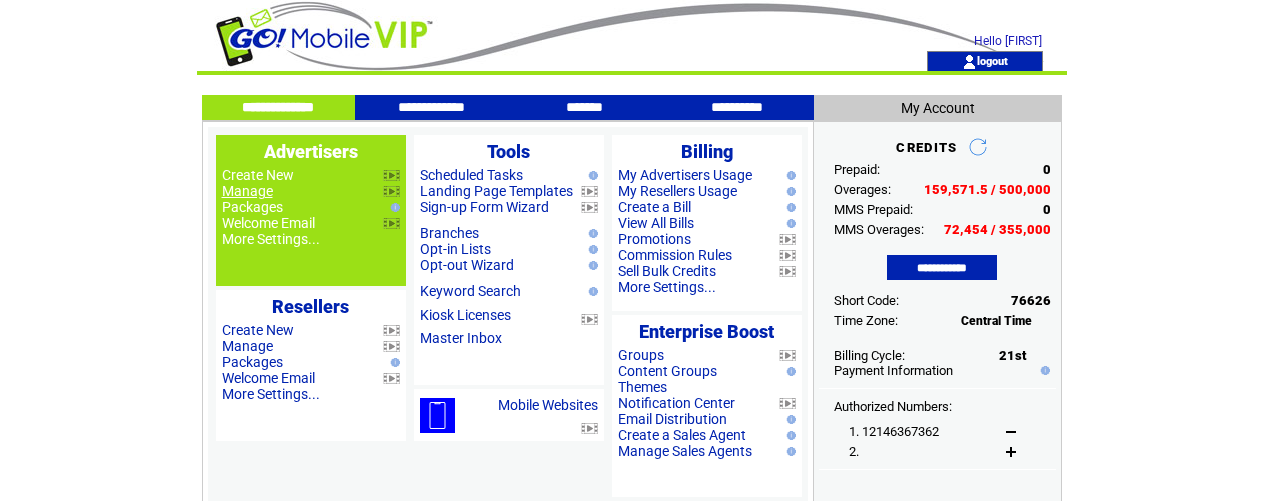 click on "Manage" at bounding box center [247, 191] 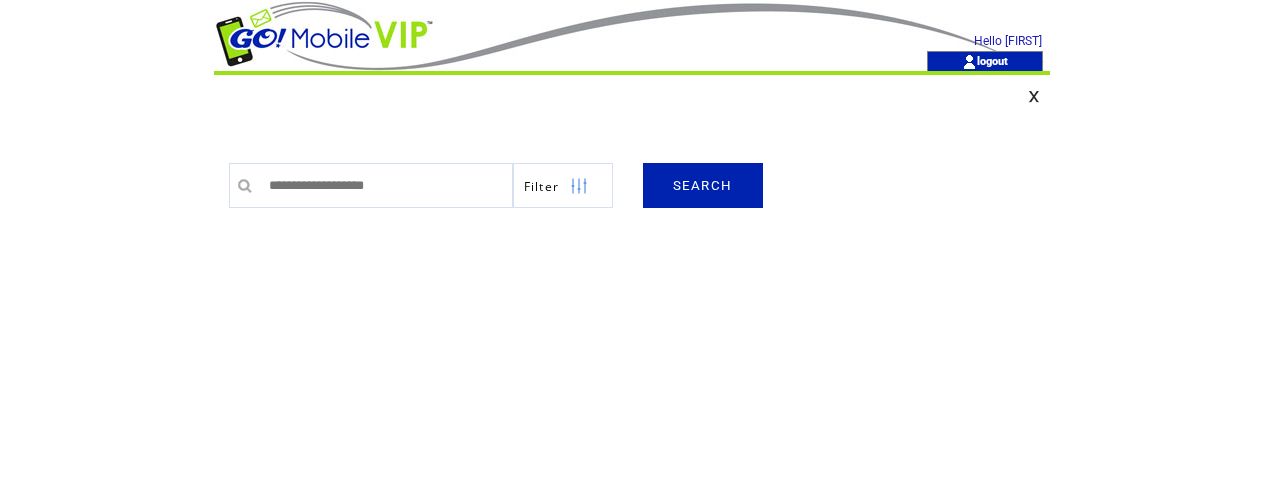 scroll, scrollTop: 0, scrollLeft: 0, axis: both 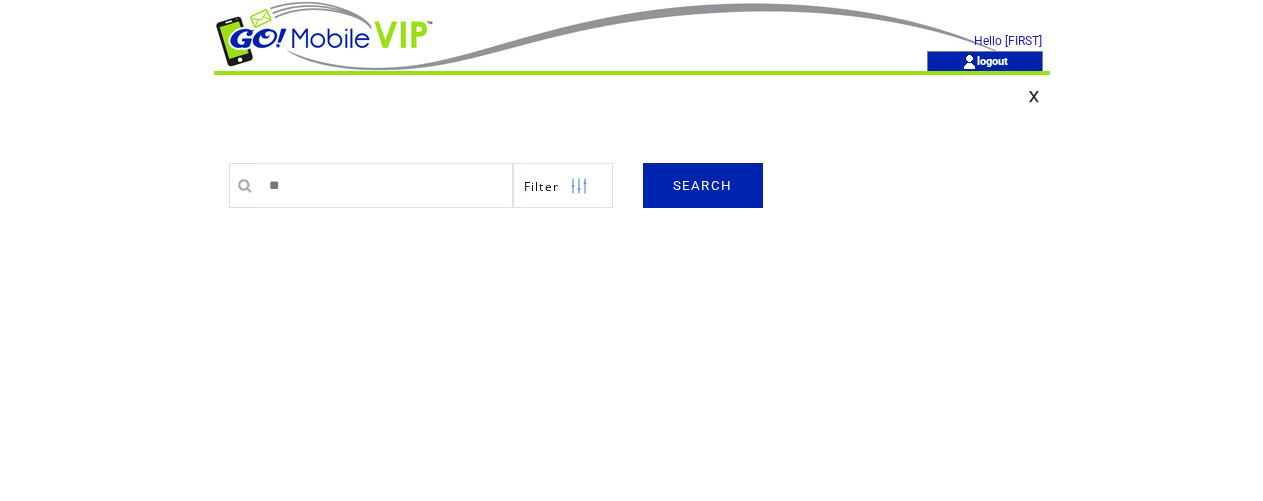 type on "*********" 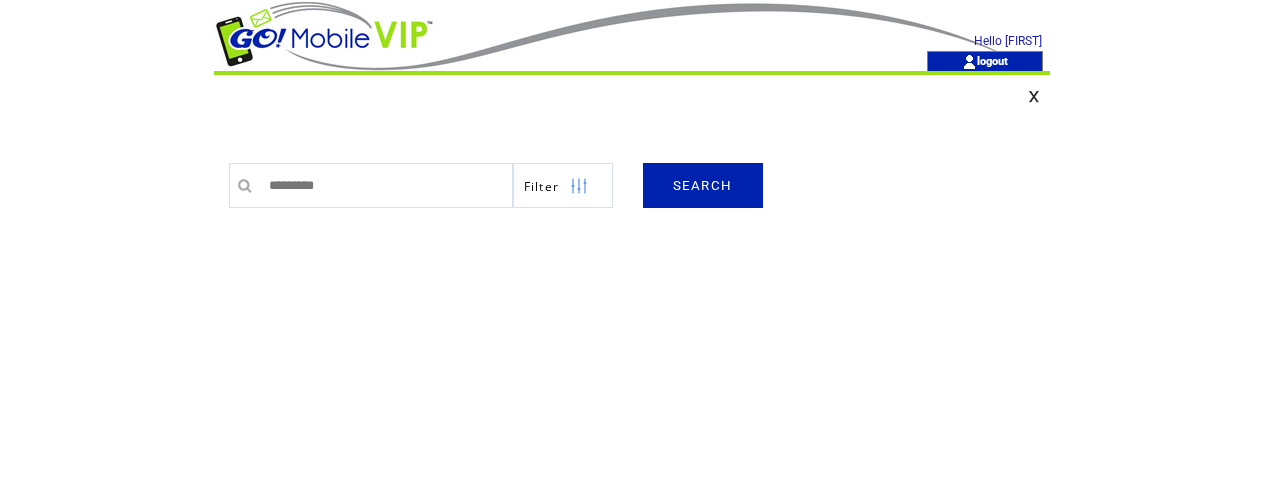 click on "SEARCH" at bounding box center [703, 185] 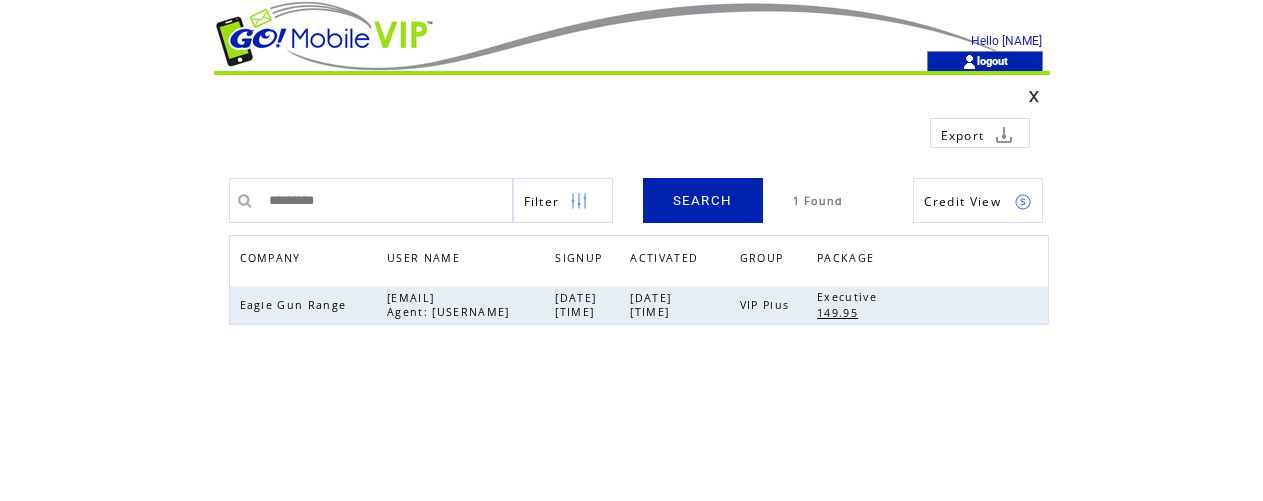 scroll, scrollTop: 0, scrollLeft: 0, axis: both 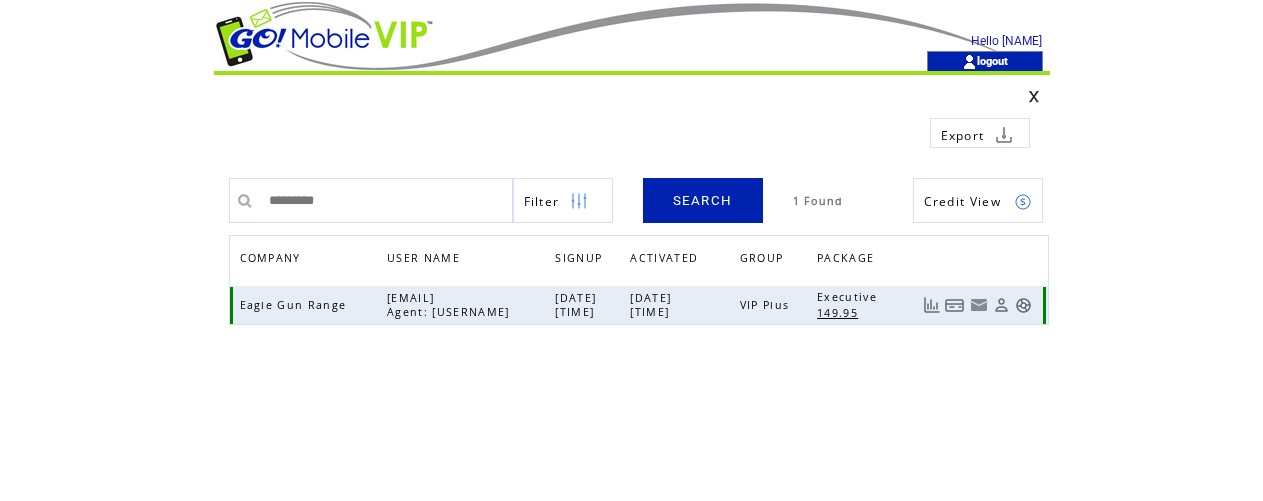 click at bounding box center [1023, 305] 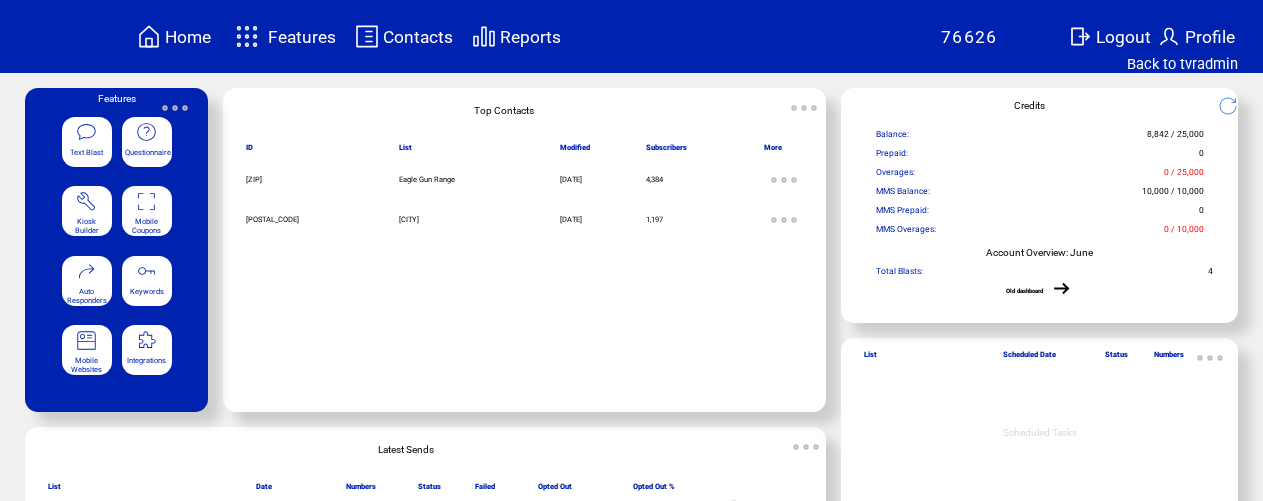 scroll, scrollTop: 0, scrollLeft: 0, axis: both 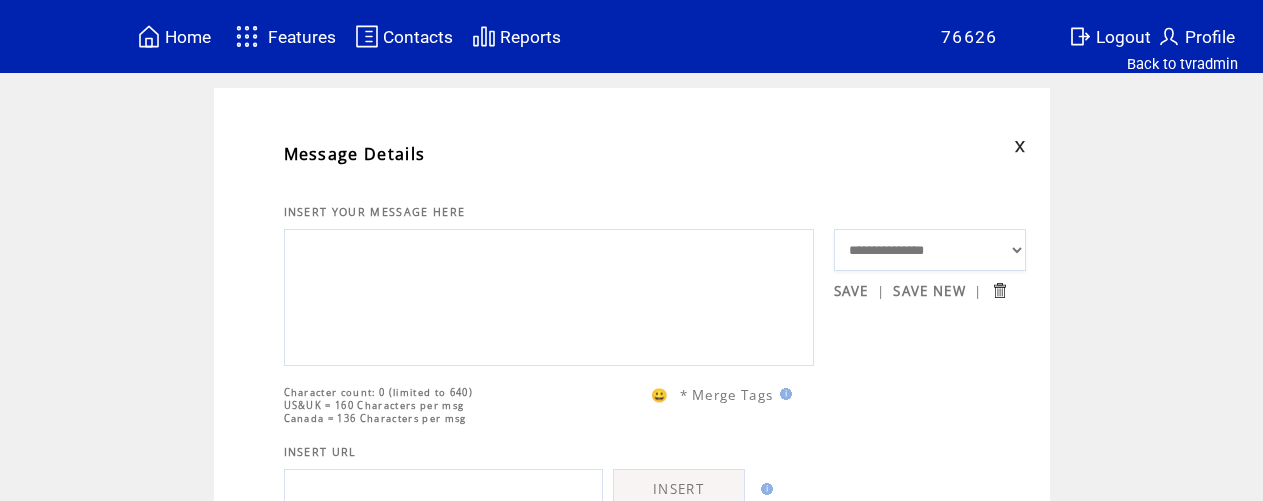 click at bounding box center (549, 295) 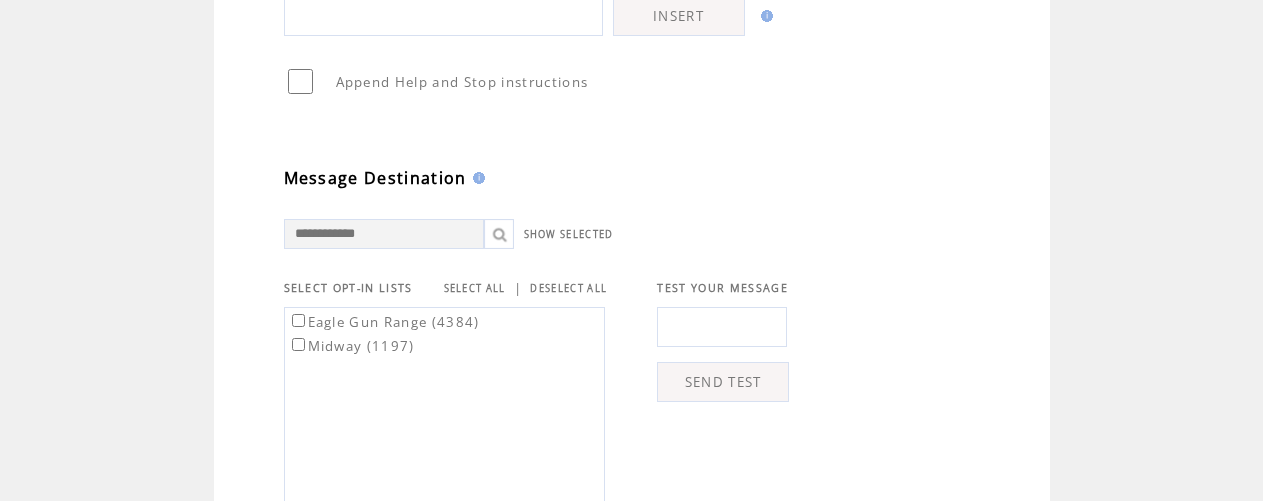 scroll, scrollTop: 490, scrollLeft: 0, axis: vertical 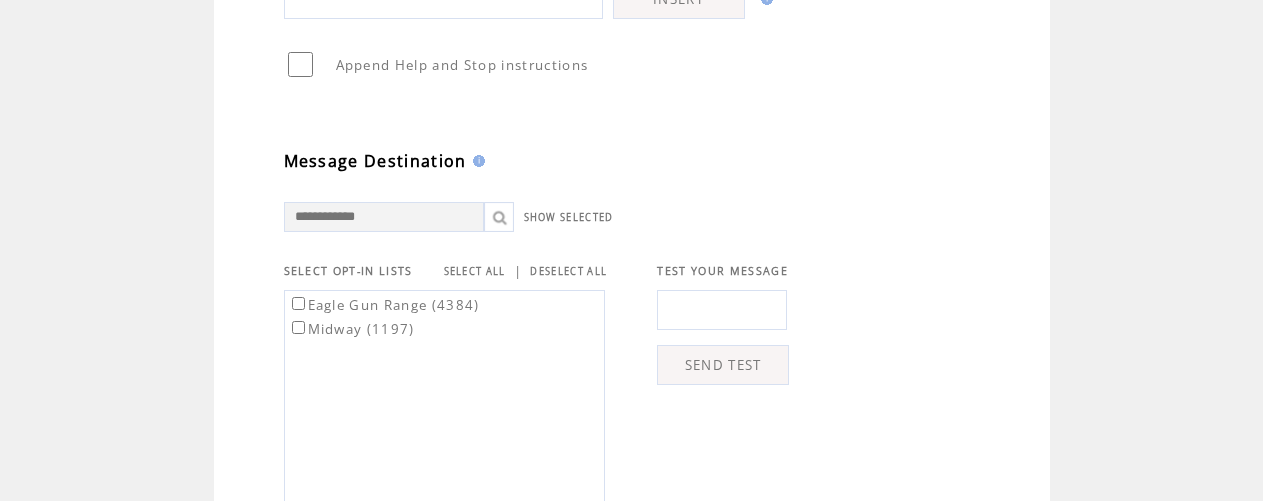 type on "**********" 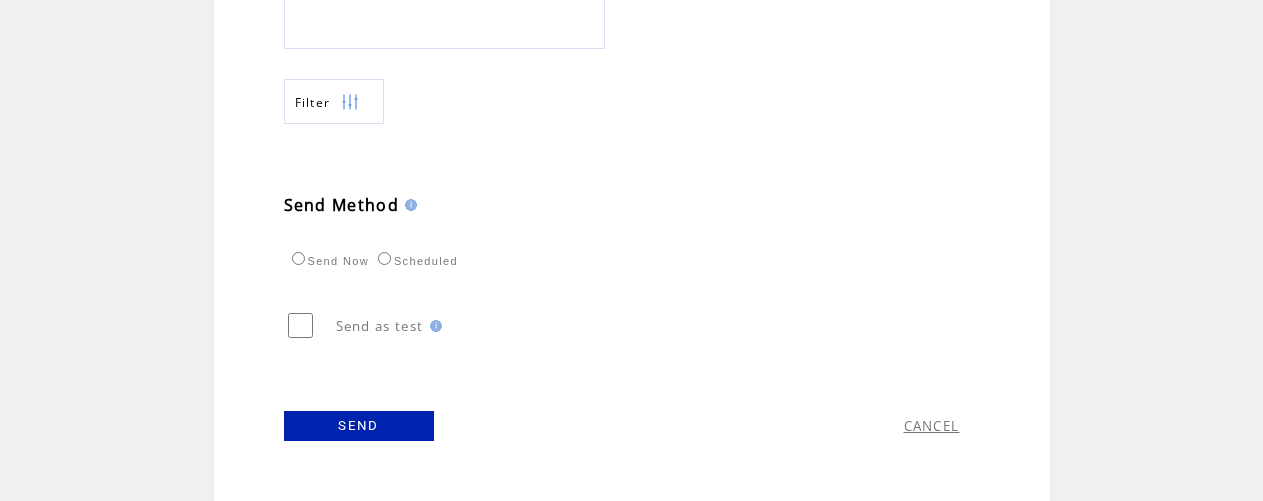 scroll, scrollTop: 966, scrollLeft: 0, axis: vertical 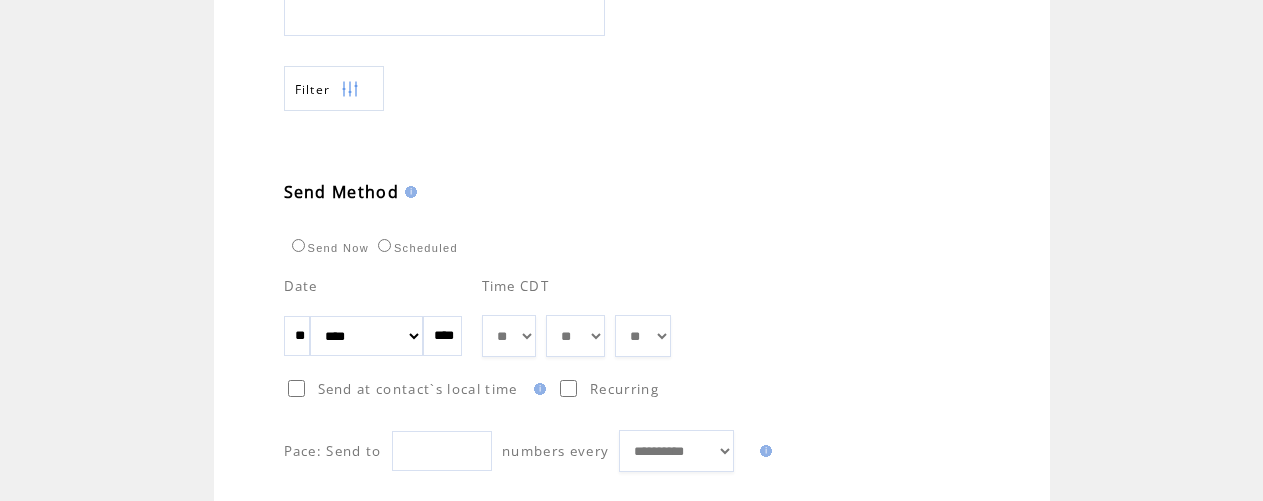 click on "** 	 ** 	 ** 	 ** 	 ** 	 ** 	 ** 	 ** 	 ** 	 ** 	 ** 	 ** 	 **" at bounding box center [509, 336] 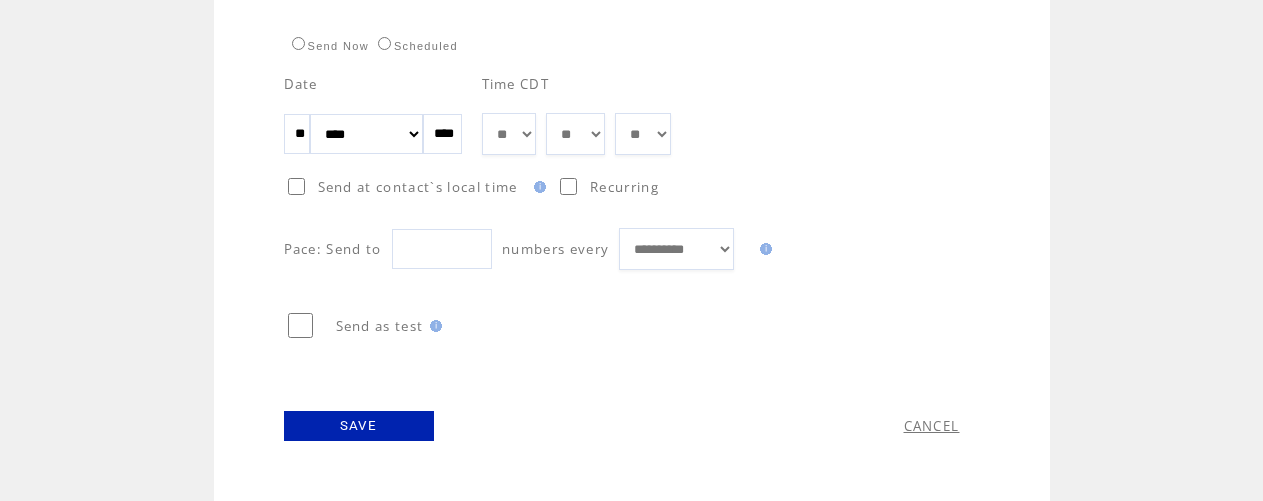 scroll, scrollTop: 1197, scrollLeft: 0, axis: vertical 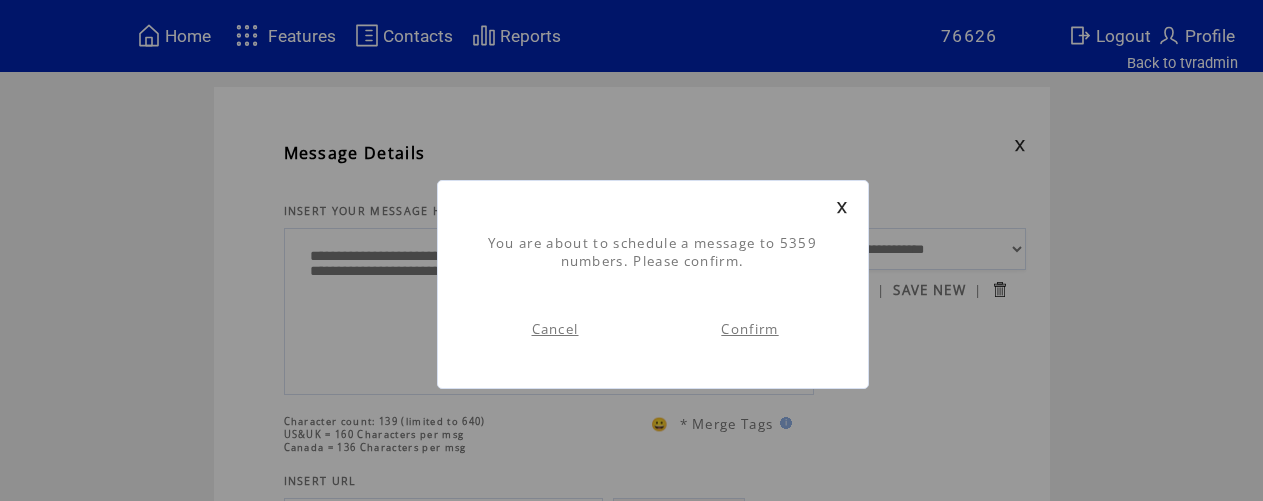 click on "Confirm" at bounding box center (749, 329) 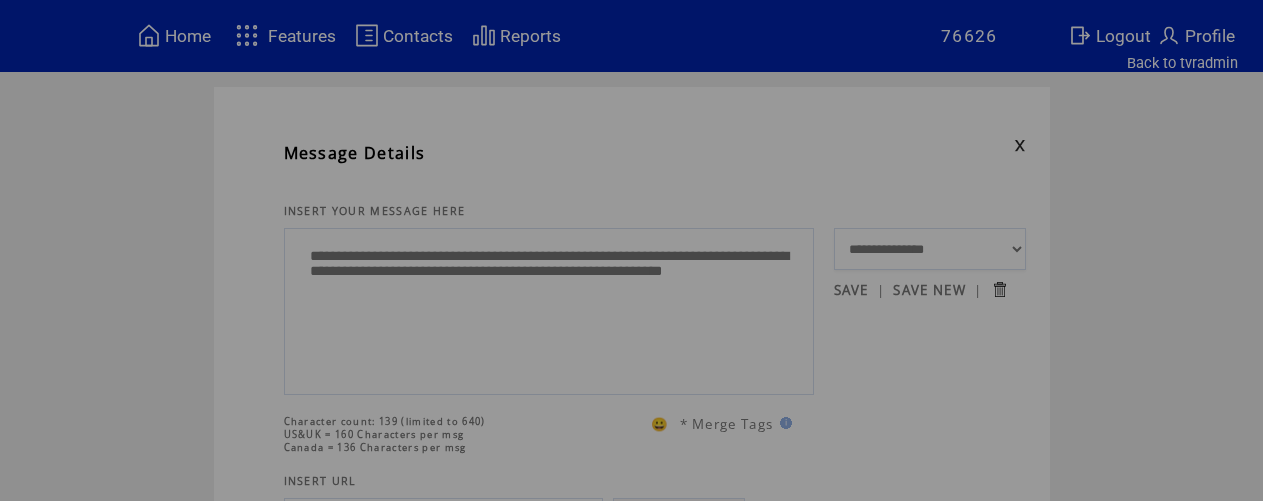 scroll, scrollTop: 0, scrollLeft: 0, axis: both 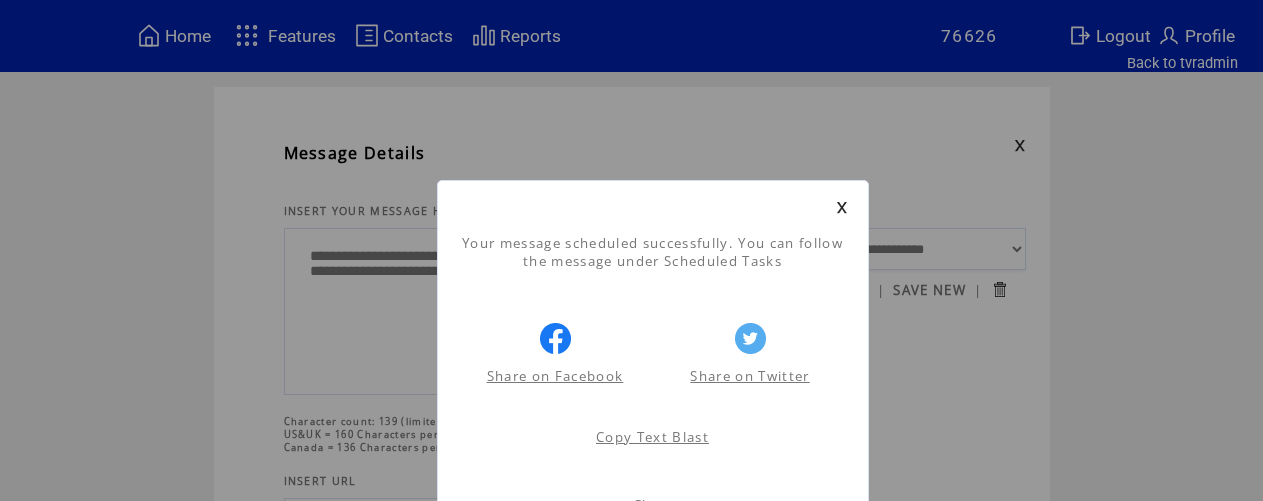 click at bounding box center (842, 207) 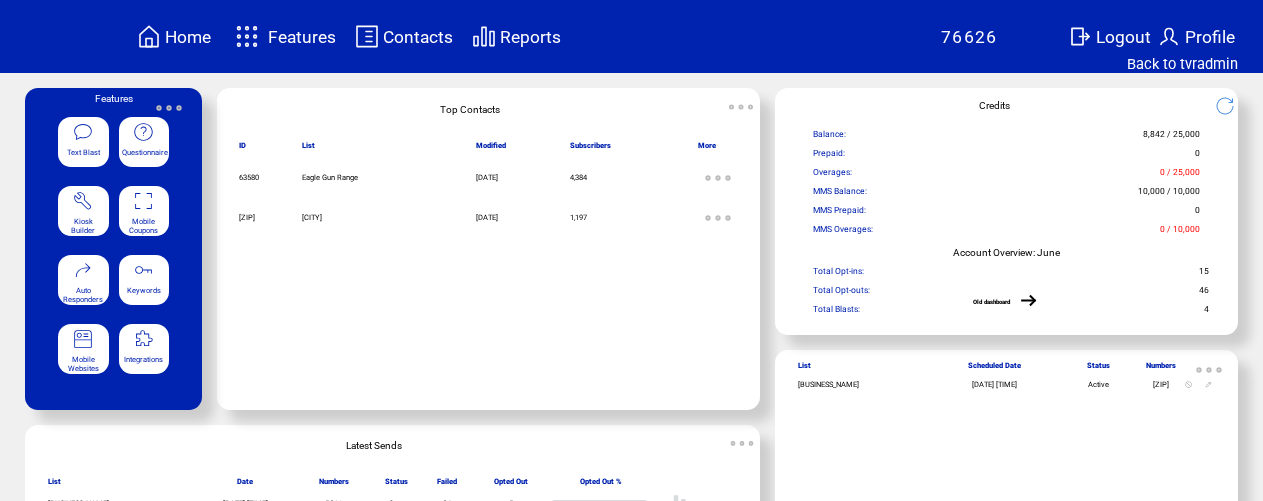scroll, scrollTop: 0, scrollLeft: 0, axis: both 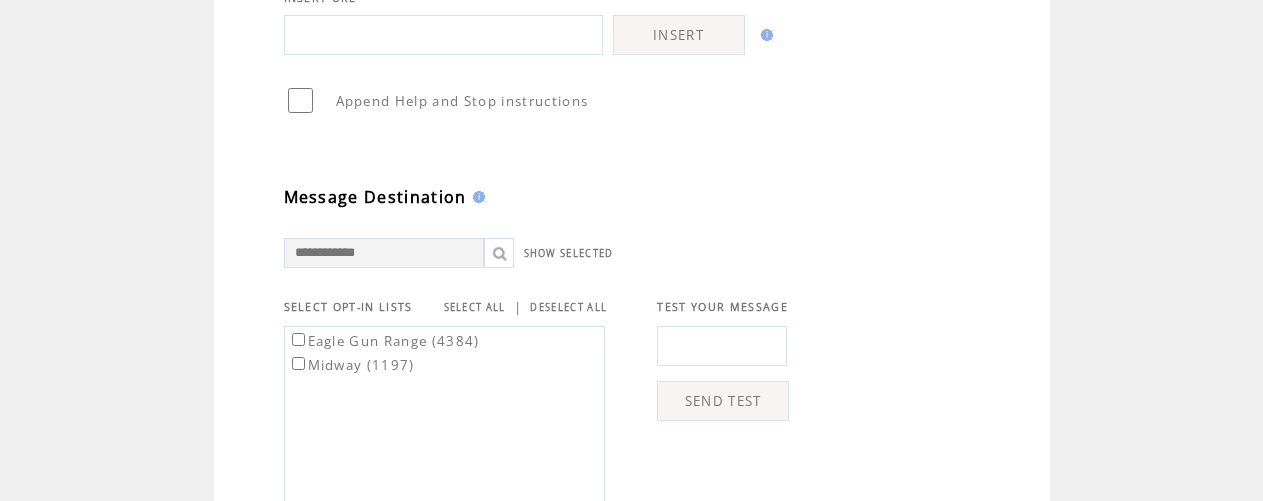 type on "**********" 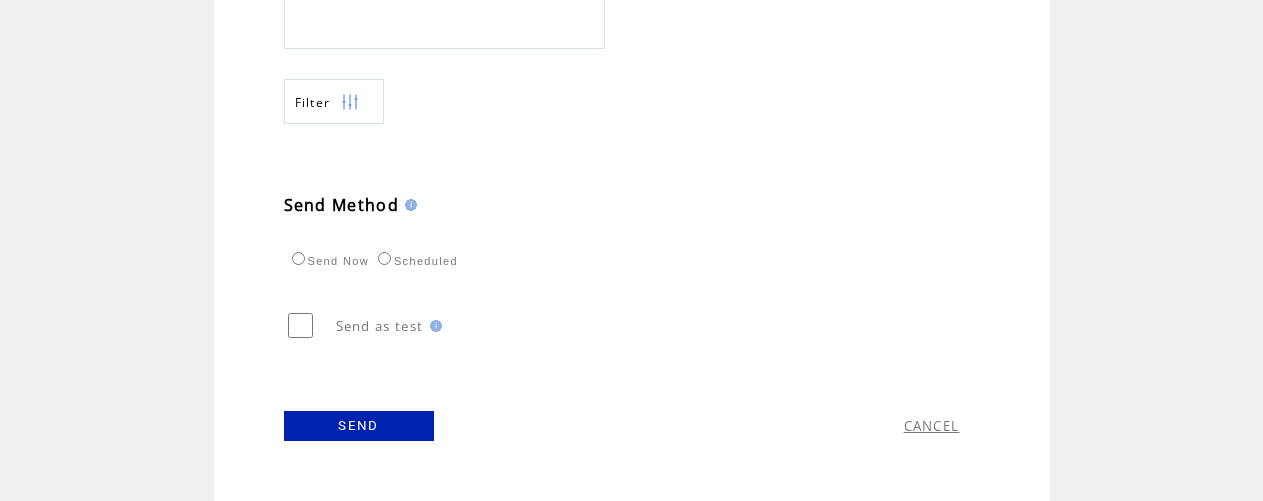 scroll, scrollTop: 982, scrollLeft: 0, axis: vertical 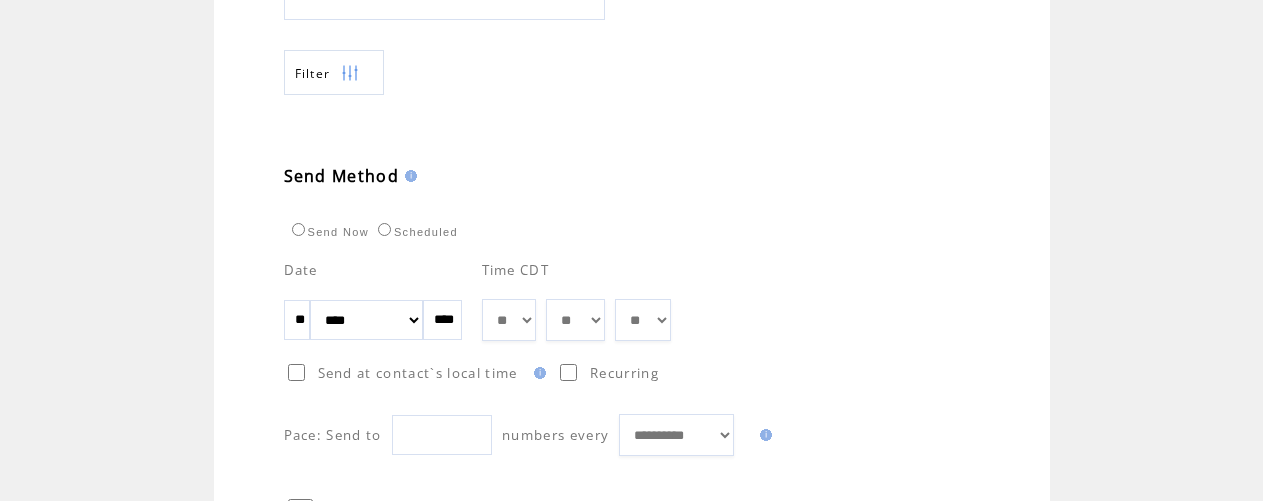 click on "**" at bounding box center [297, 320] 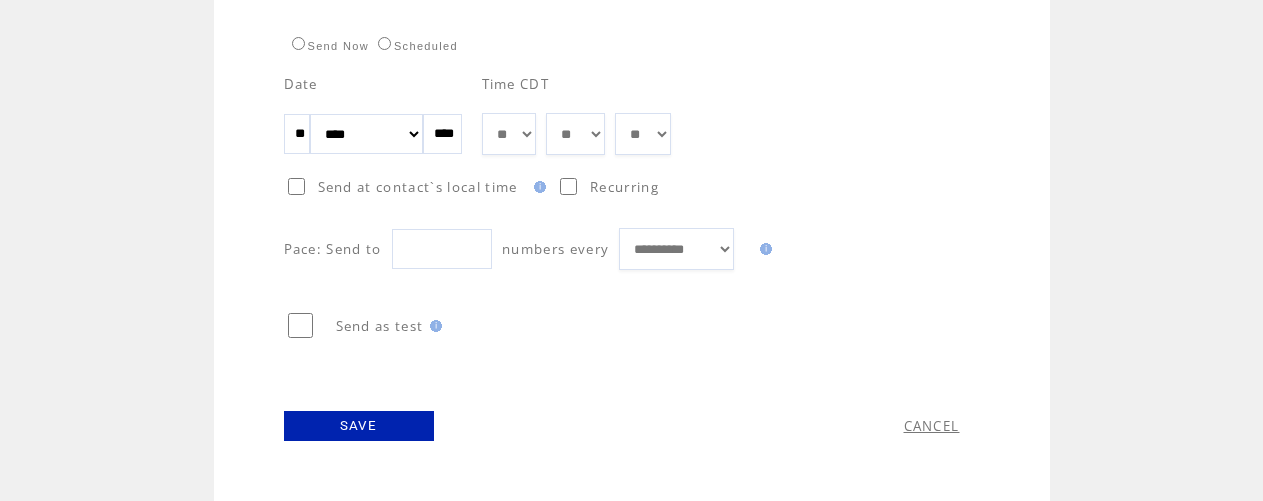 scroll, scrollTop: 1197, scrollLeft: 0, axis: vertical 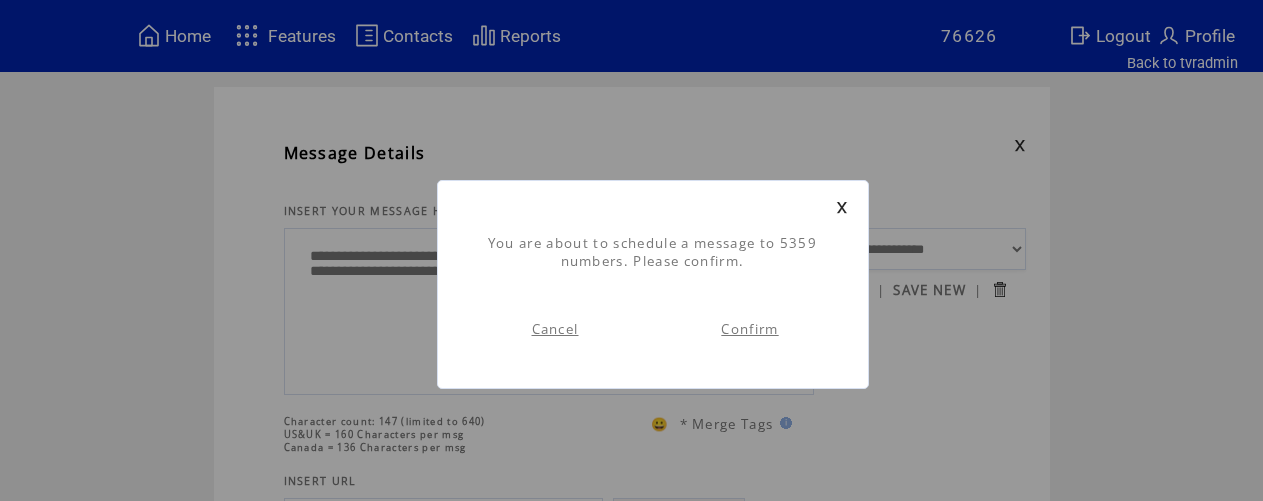click on "Confirm" at bounding box center (749, 329) 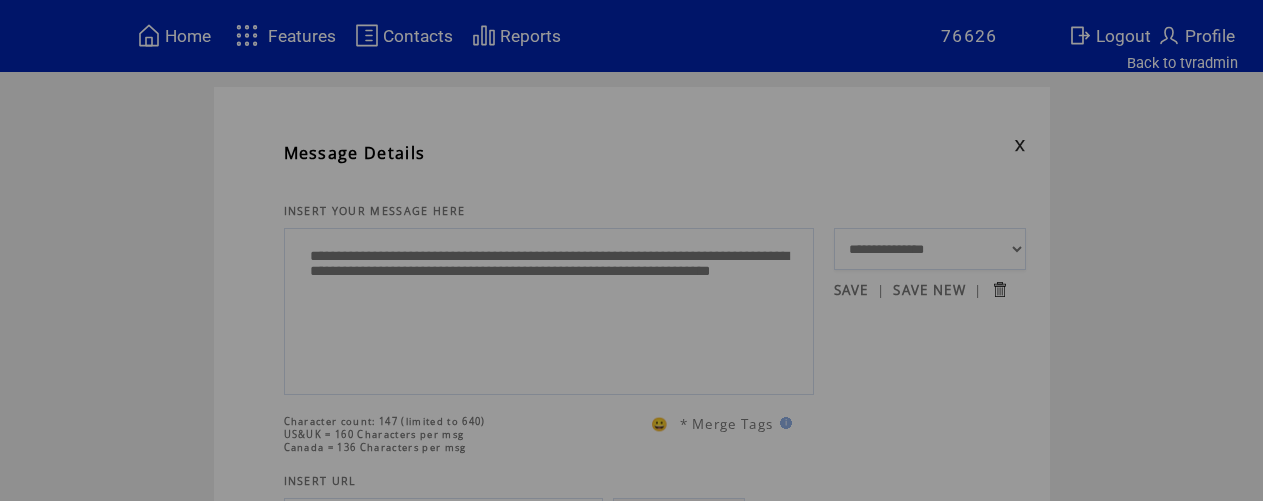 scroll, scrollTop: 0, scrollLeft: 0, axis: both 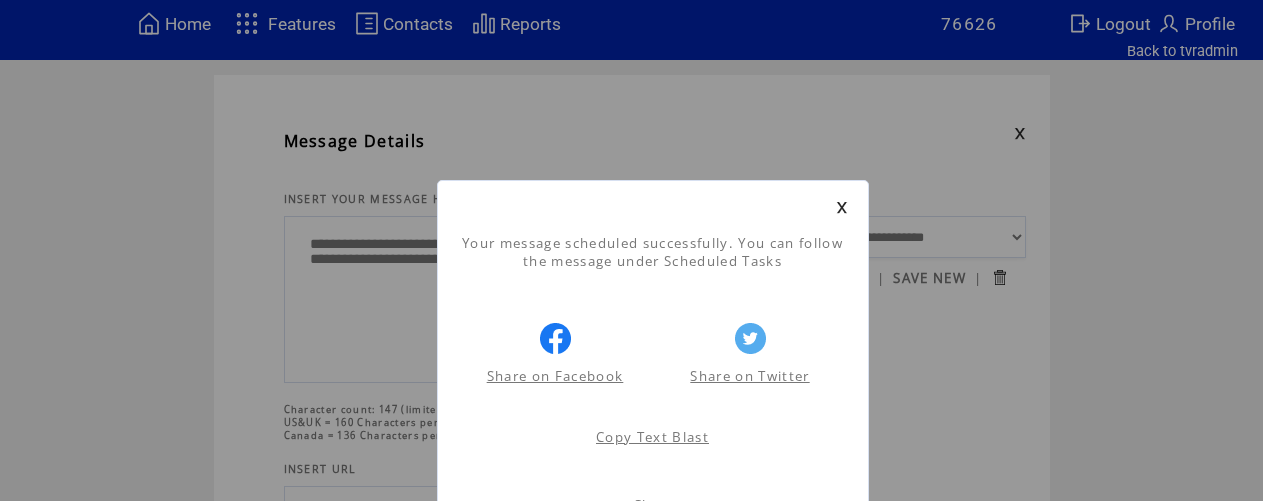 click at bounding box center [842, 207] 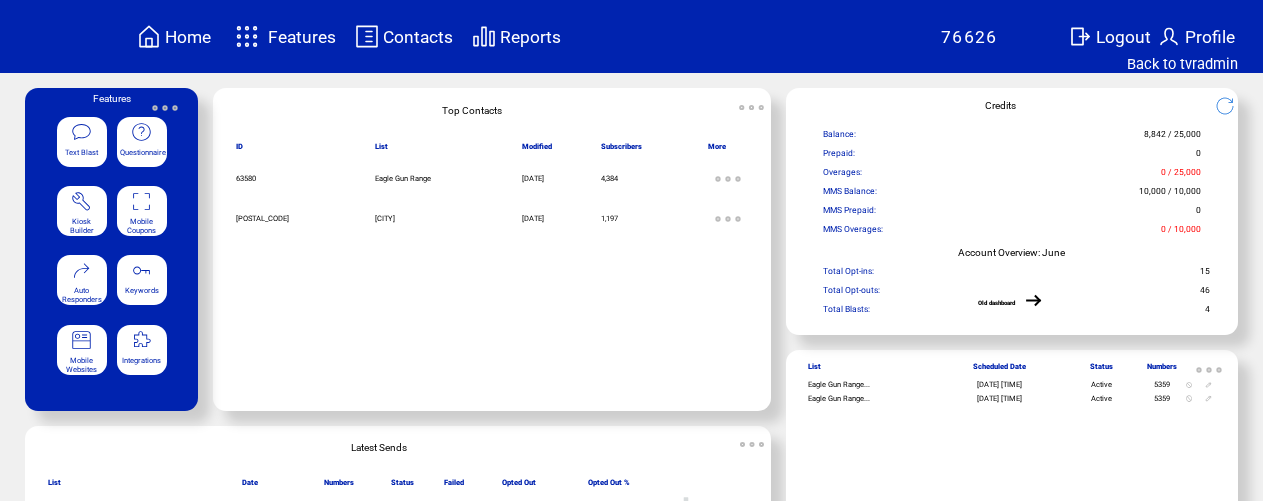 scroll, scrollTop: 0, scrollLeft: 0, axis: both 